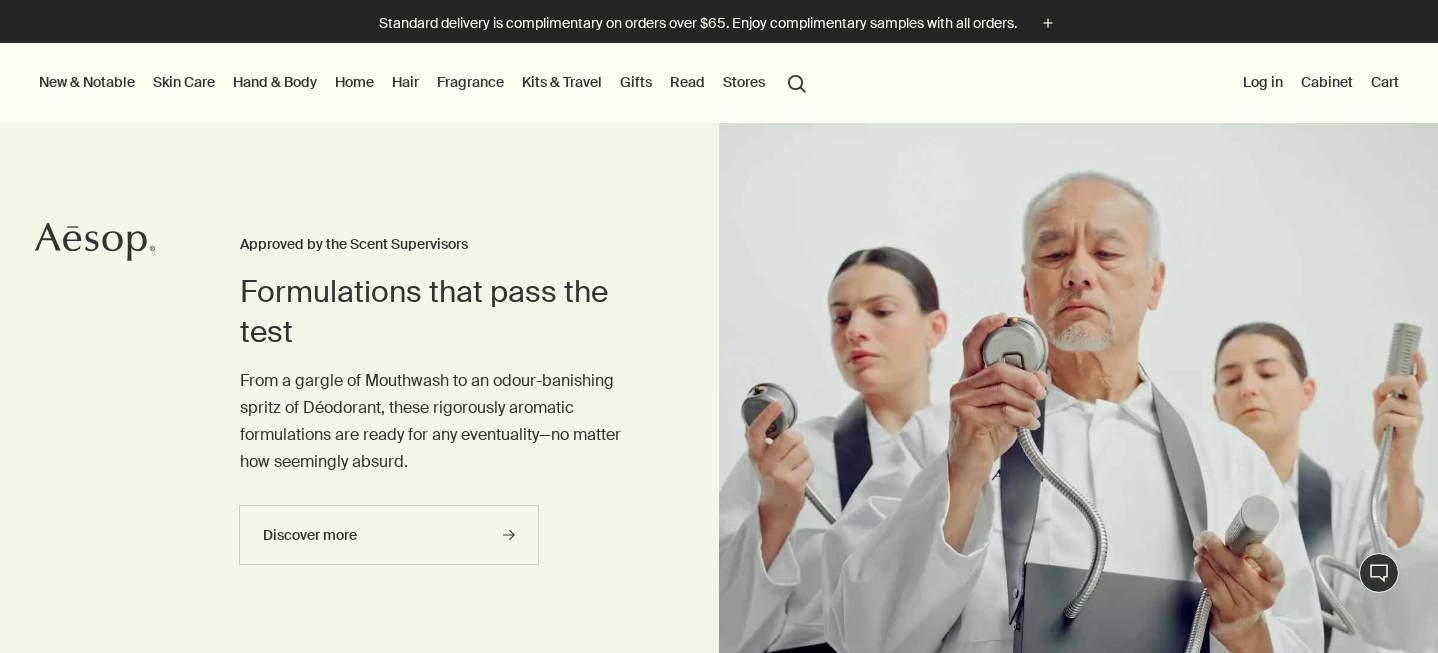 scroll, scrollTop: 0, scrollLeft: 0, axis: both 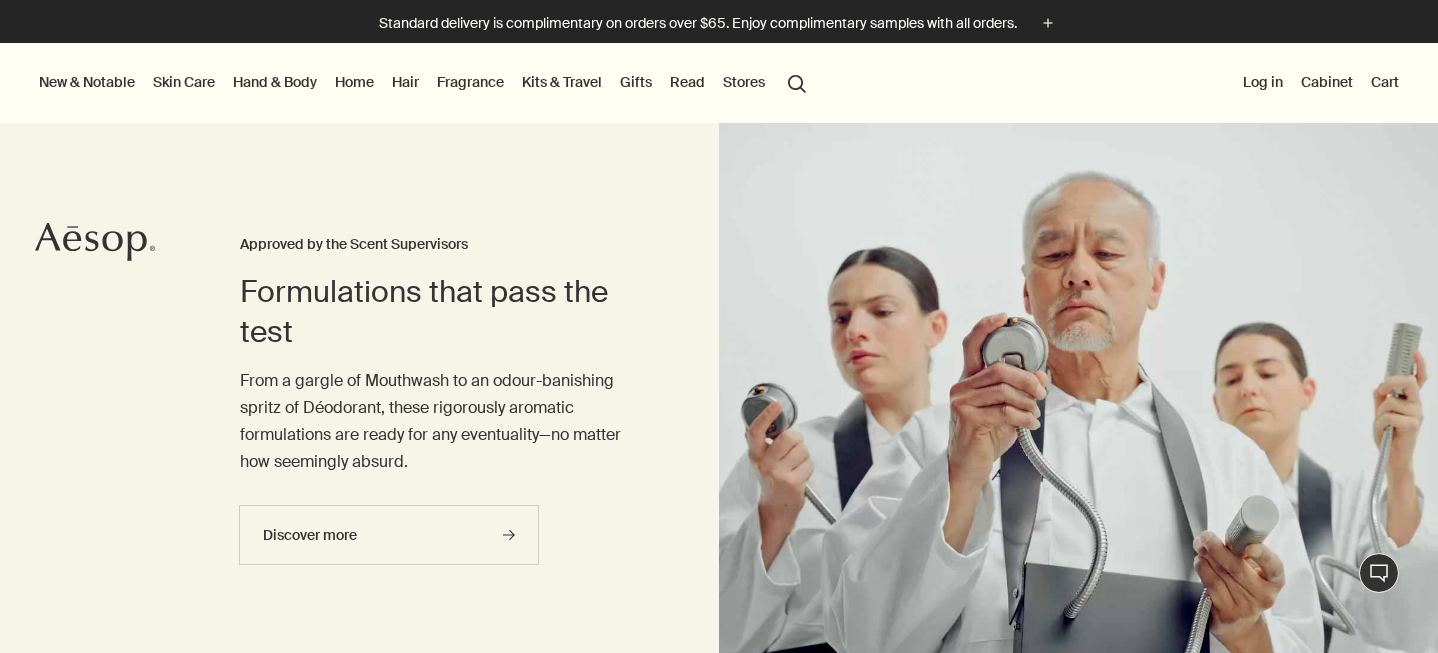 click on "Skin Care" at bounding box center [184, 82] 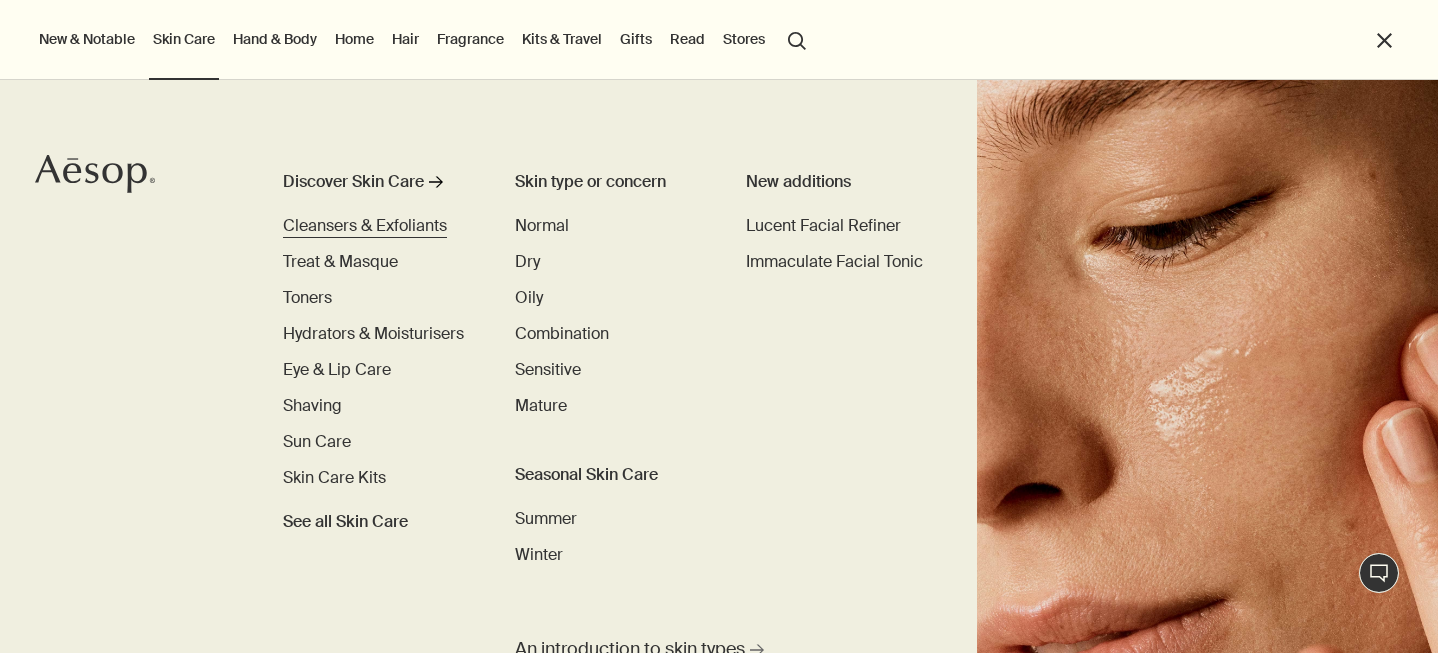 click on "Cleansers & Exfoliants" at bounding box center [365, 225] 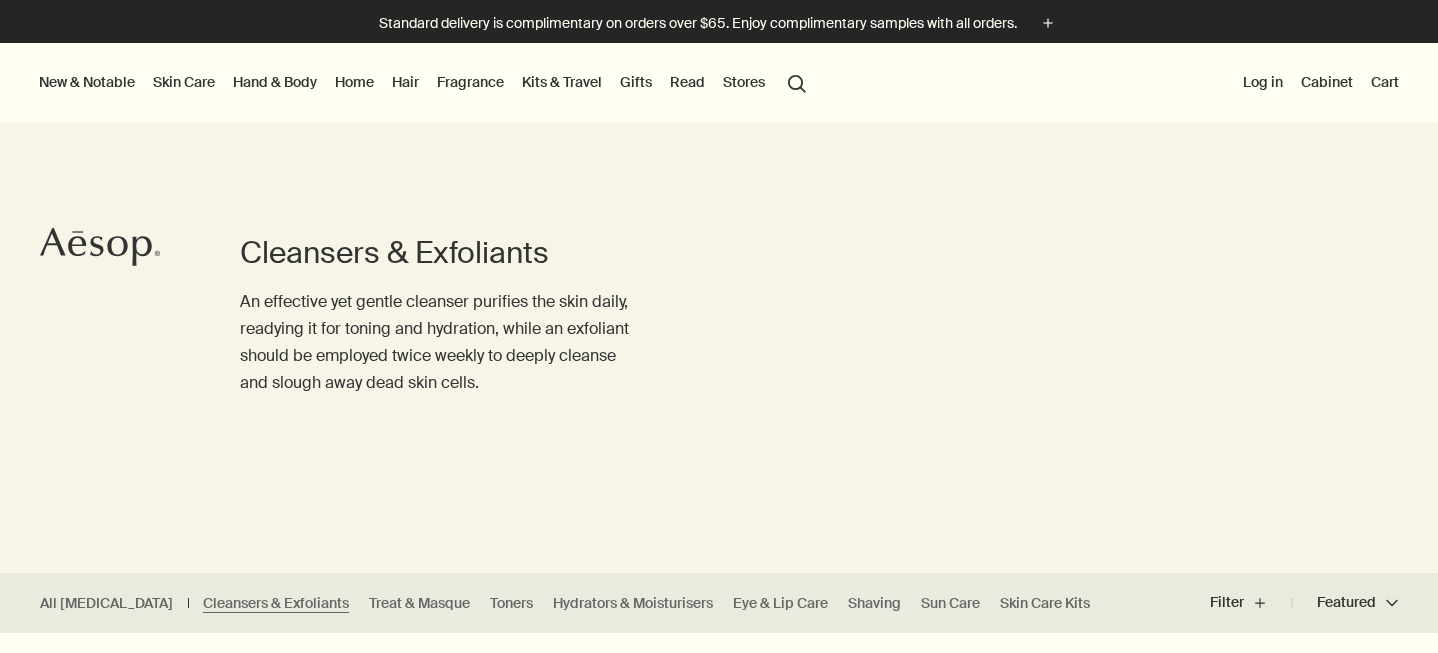 scroll, scrollTop: 0, scrollLeft: 0, axis: both 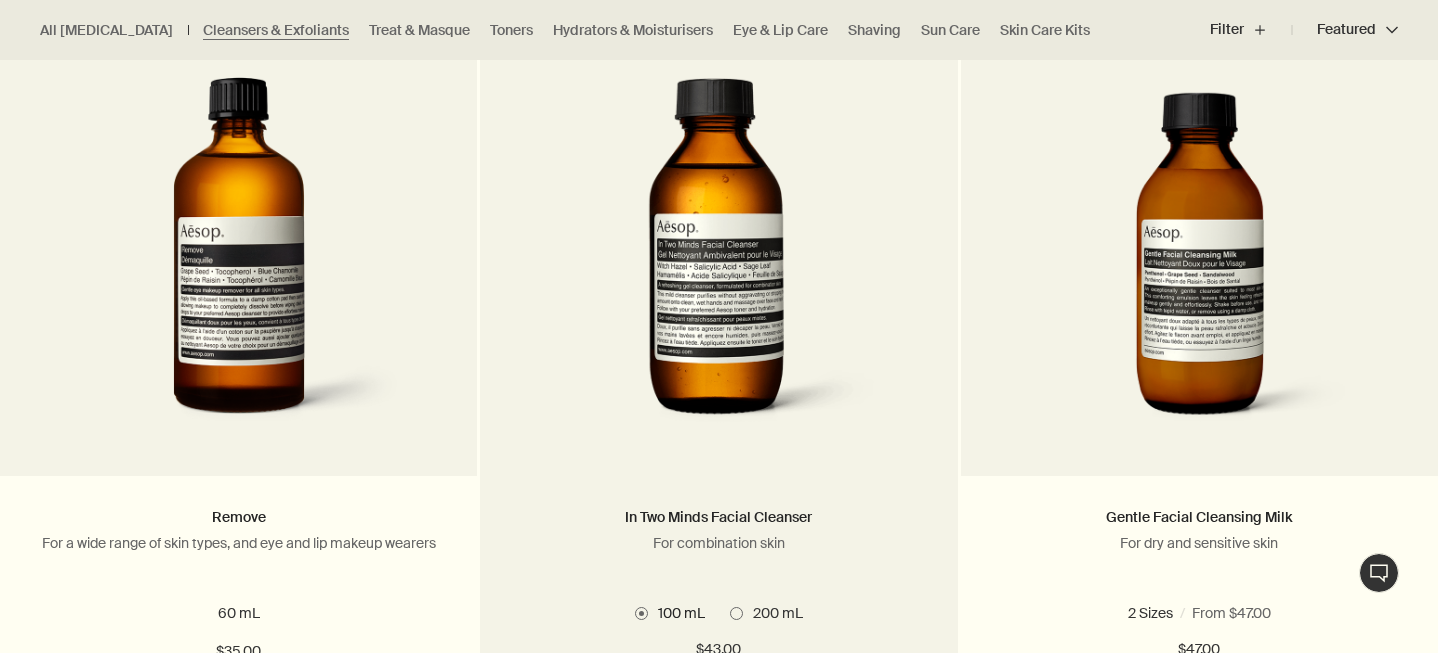 click at bounding box center (718, 262) 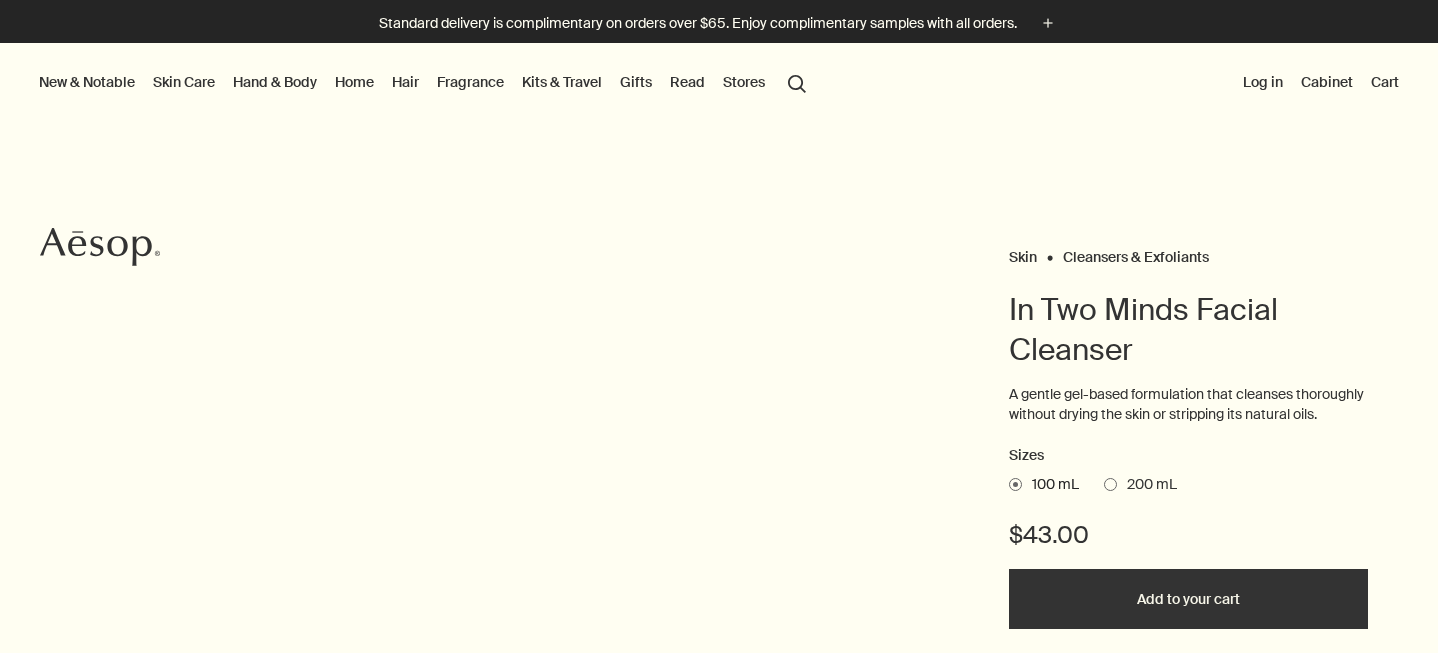 scroll, scrollTop: 0, scrollLeft: 0, axis: both 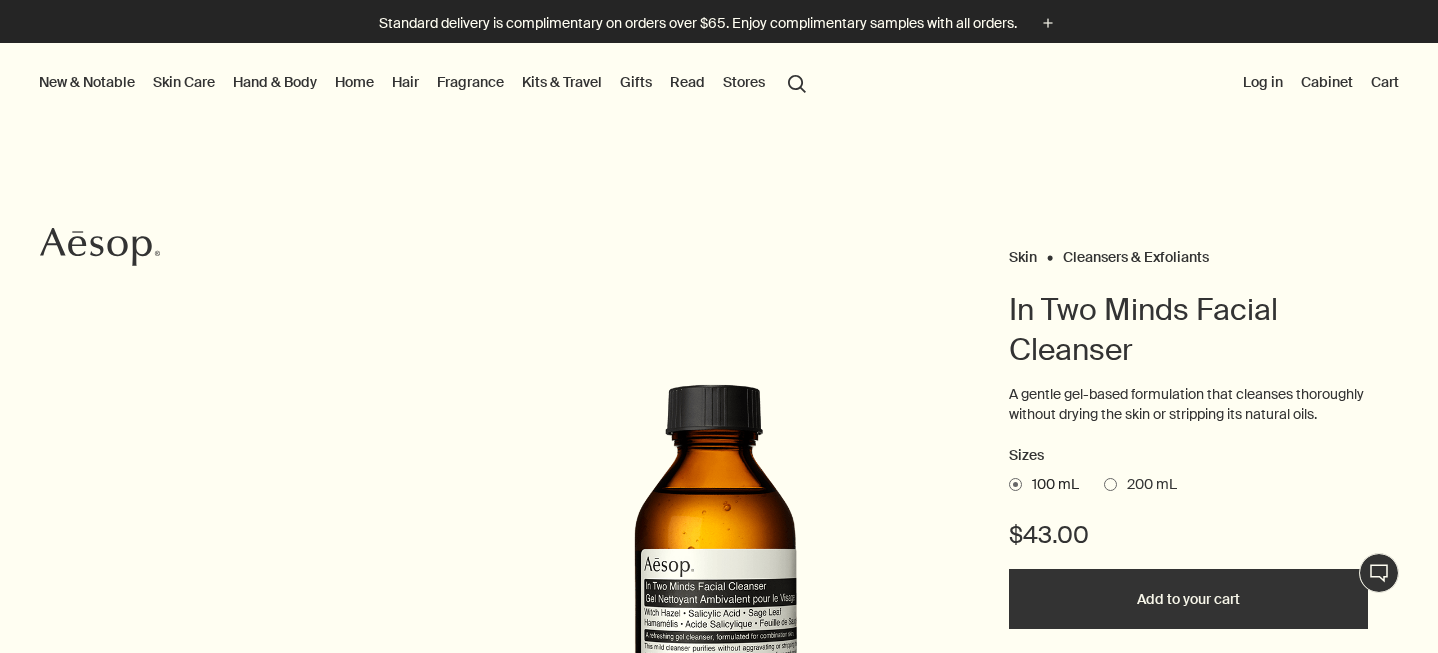 click at bounding box center (7, 674) 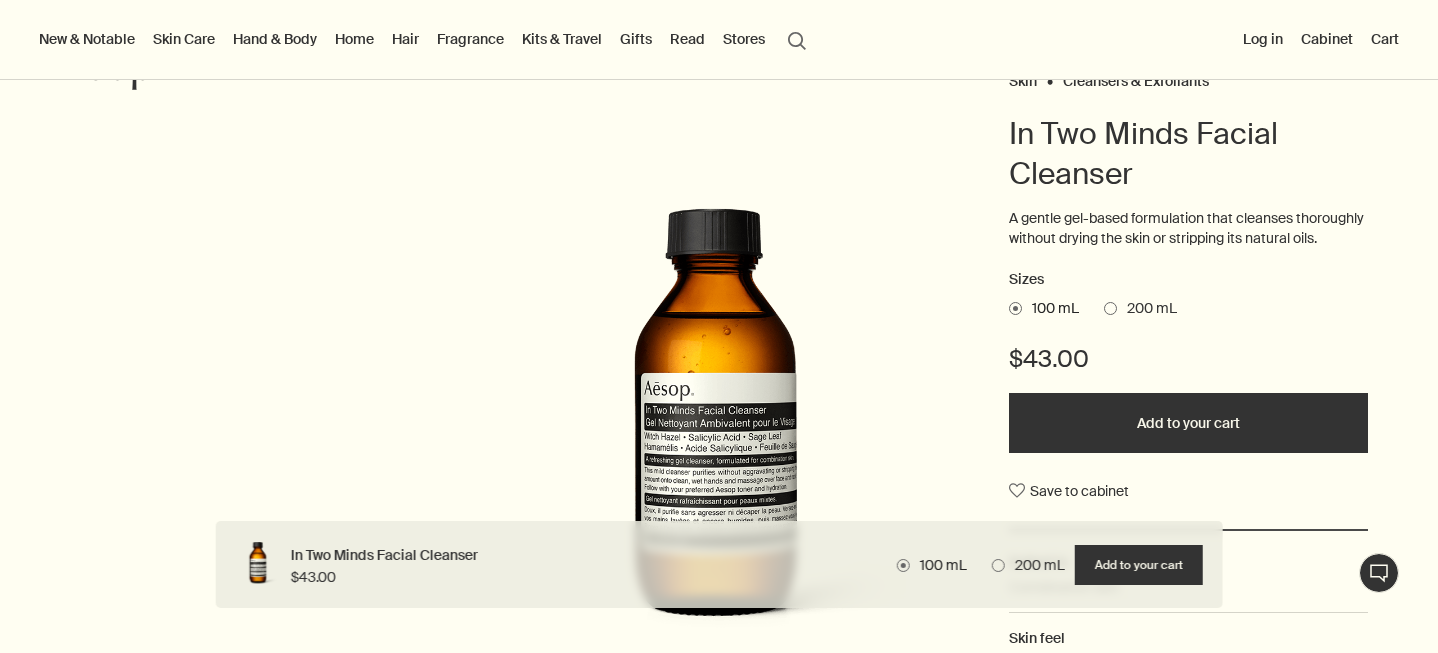 scroll, scrollTop: 0, scrollLeft: 0, axis: both 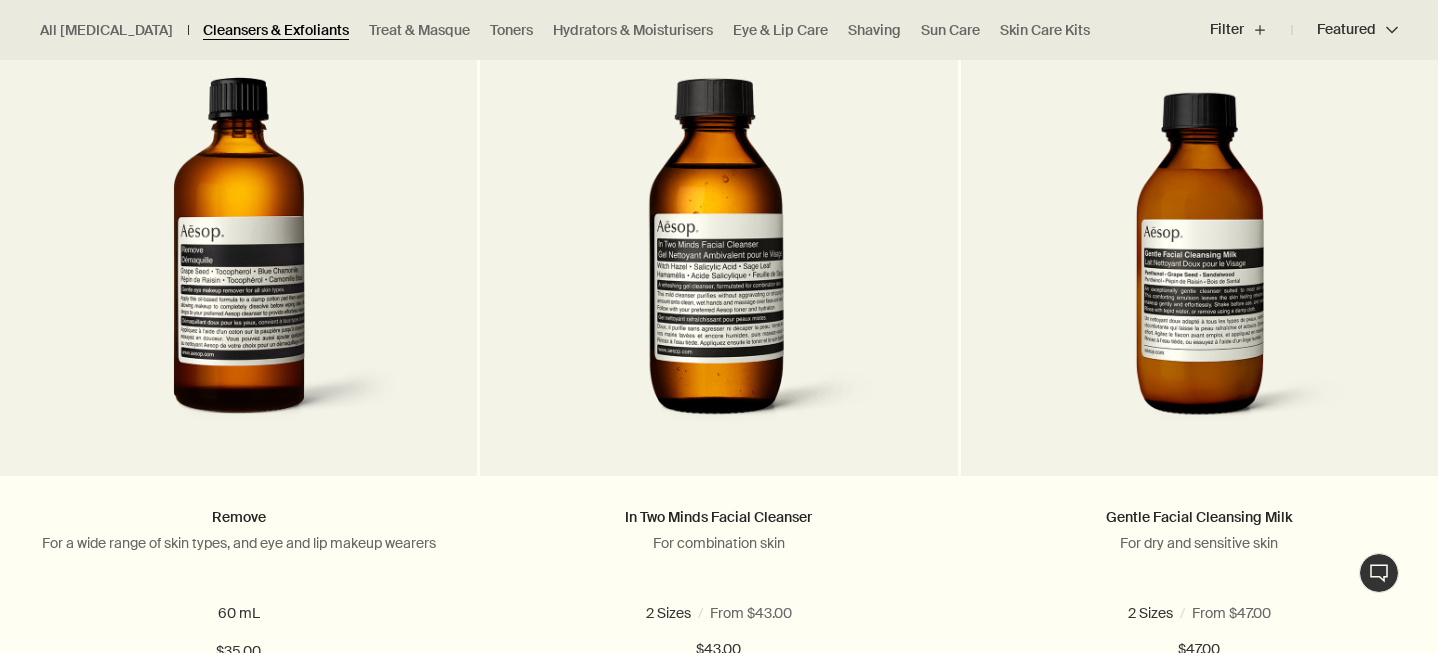 click on "Cleansers & Exfoliants" at bounding box center (276, 30) 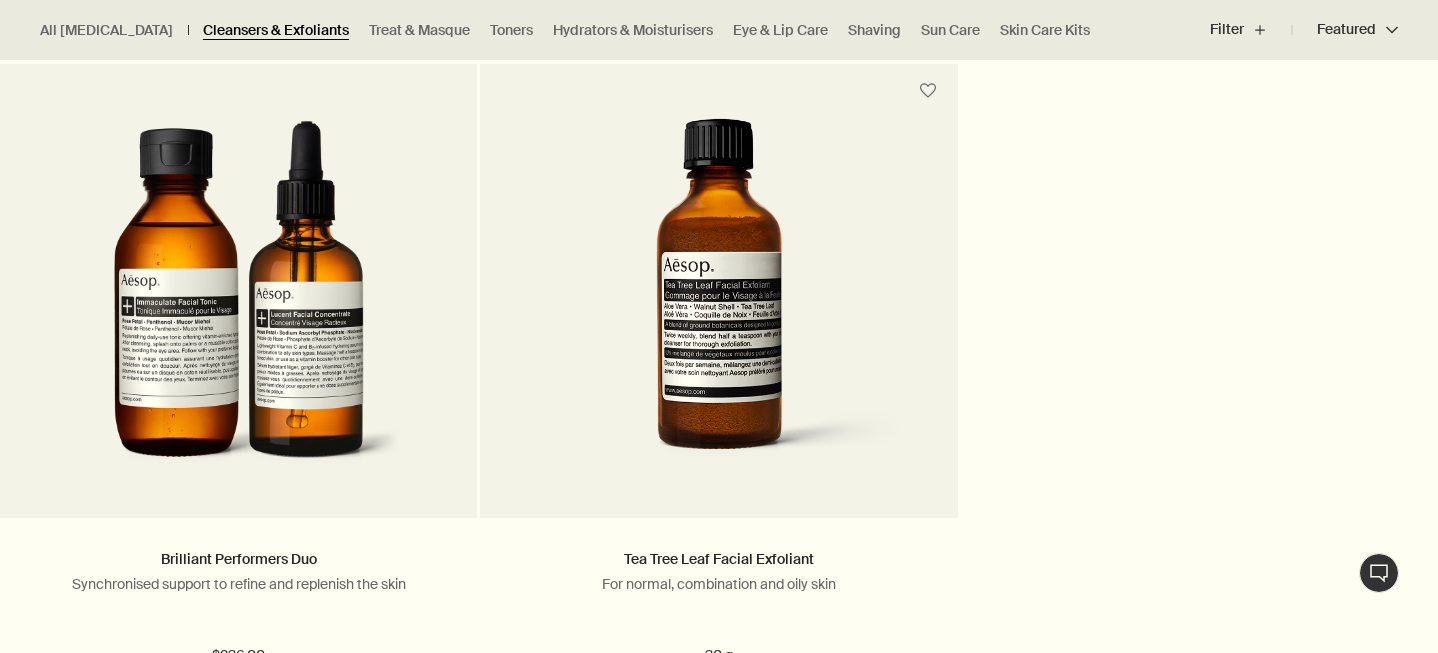 scroll, scrollTop: 4207, scrollLeft: 0, axis: vertical 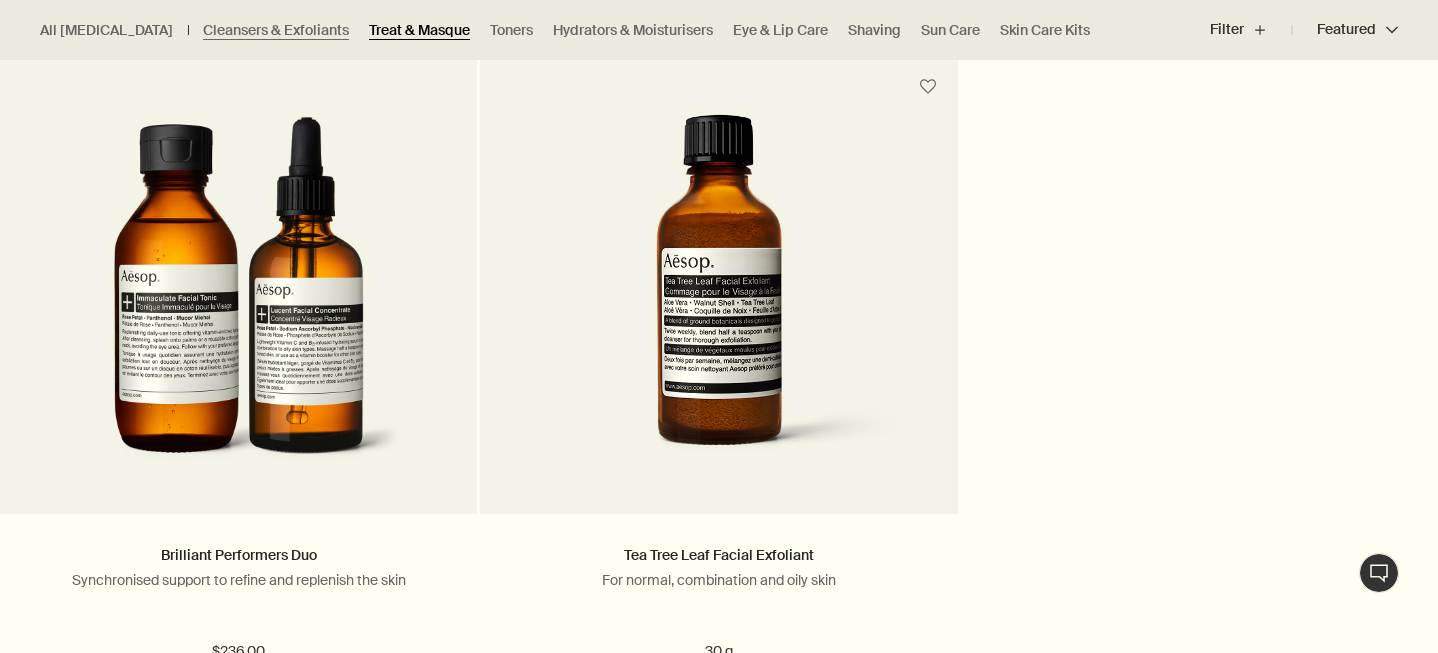 click on "Treat & Masque" at bounding box center [419, 30] 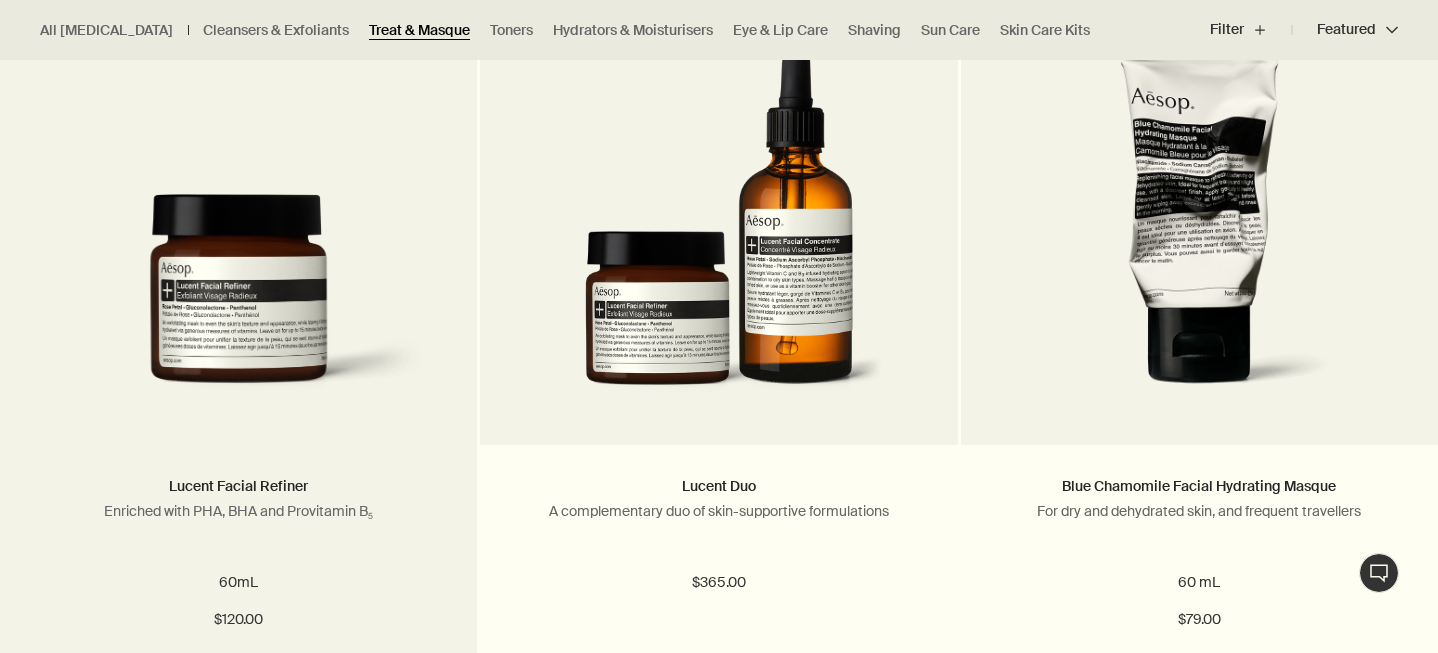 scroll, scrollTop: 736, scrollLeft: 0, axis: vertical 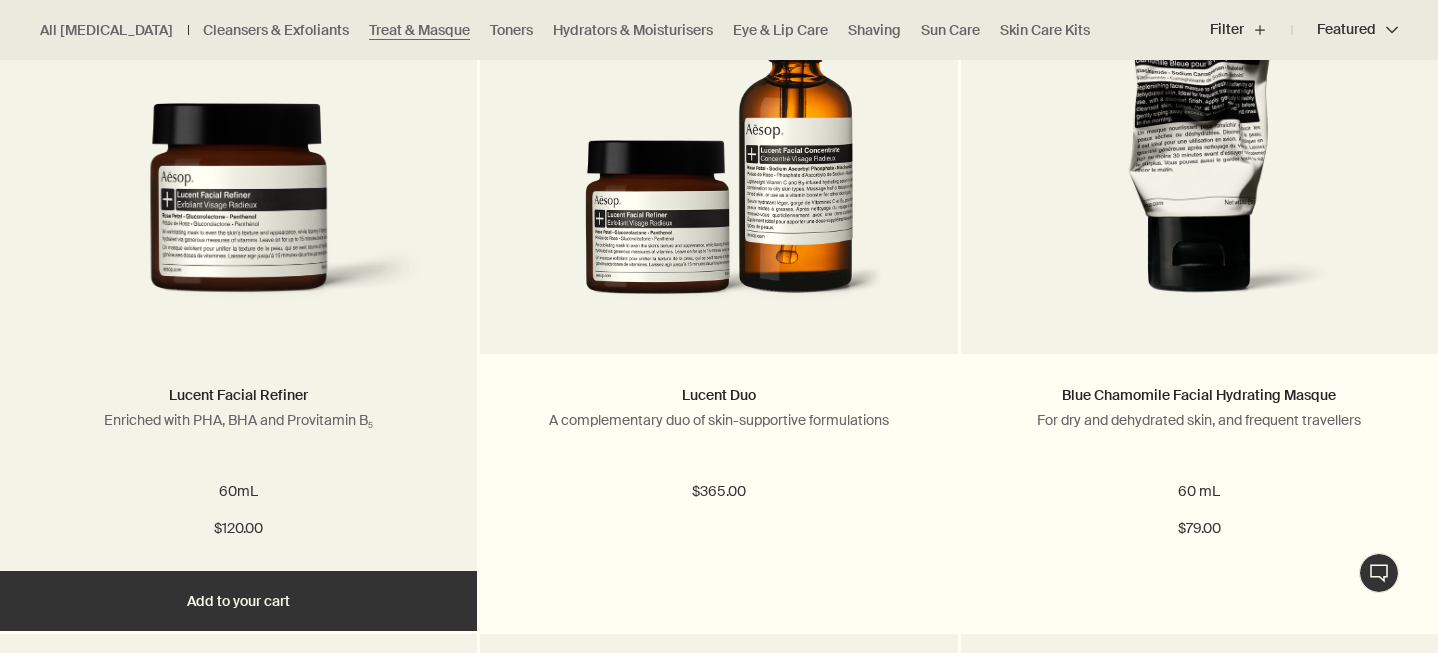 click at bounding box center [238, 213] 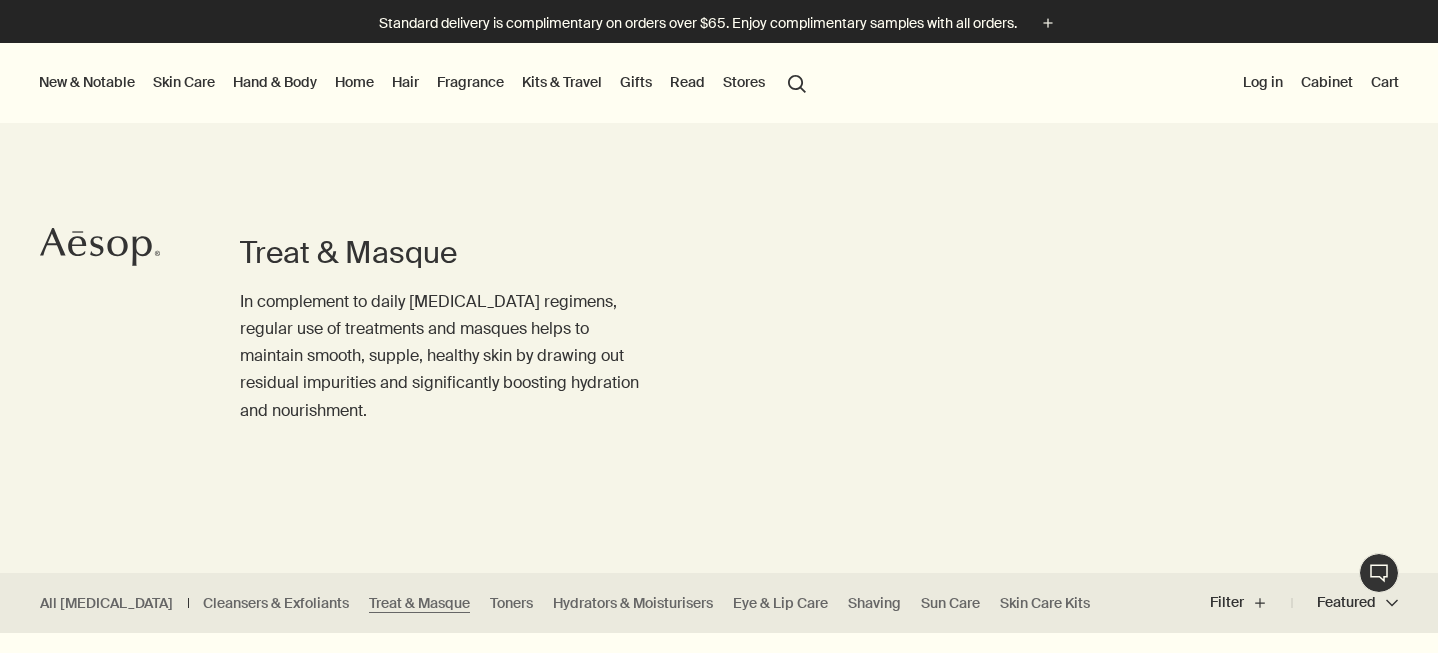 scroll, scrollTop: 0, scrollLeft: 0, axis: both 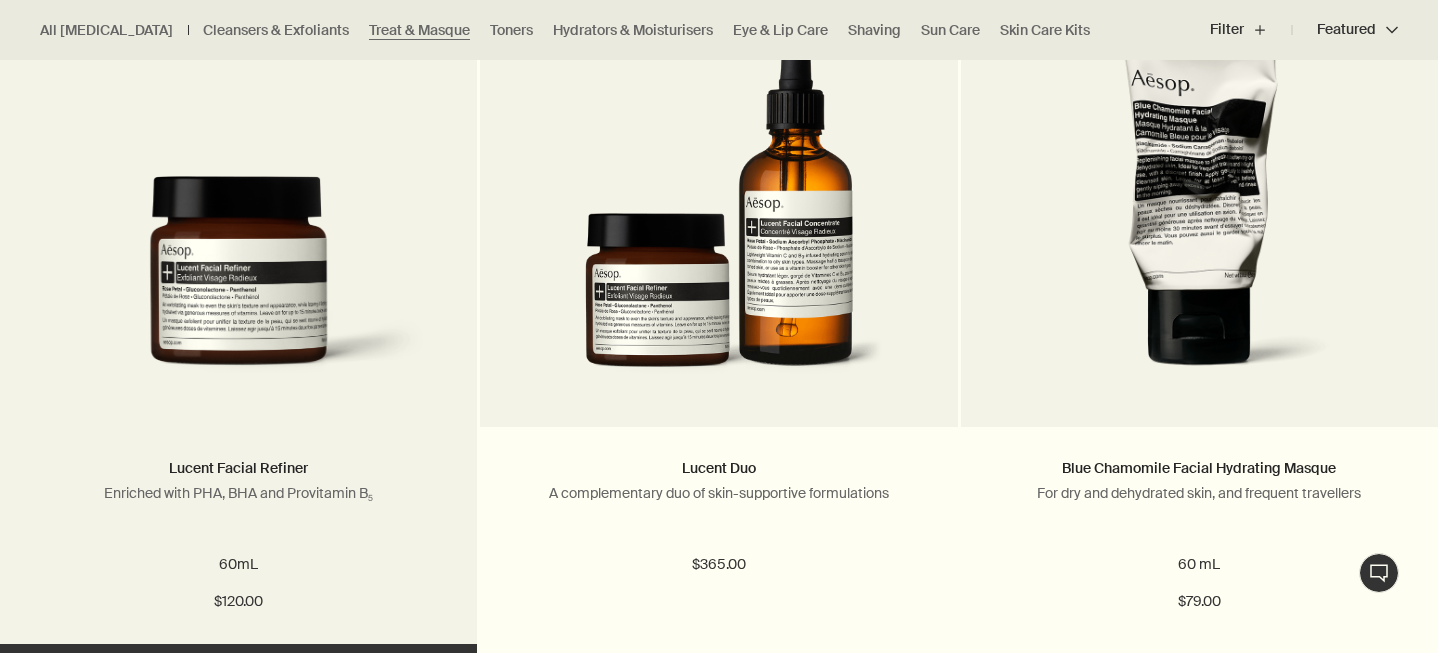 click at bounding box center (238, 286) 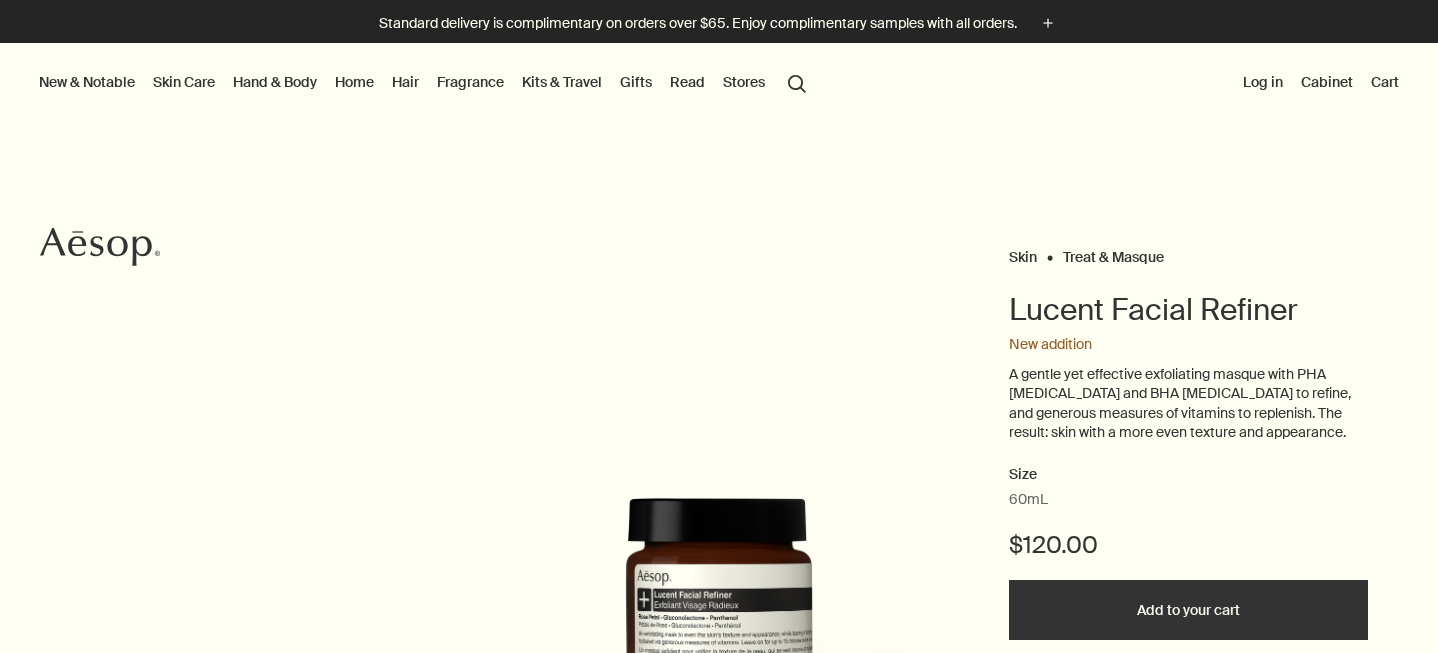 scroll, scrollTop: 0, scrollLeft: 0, axis: both 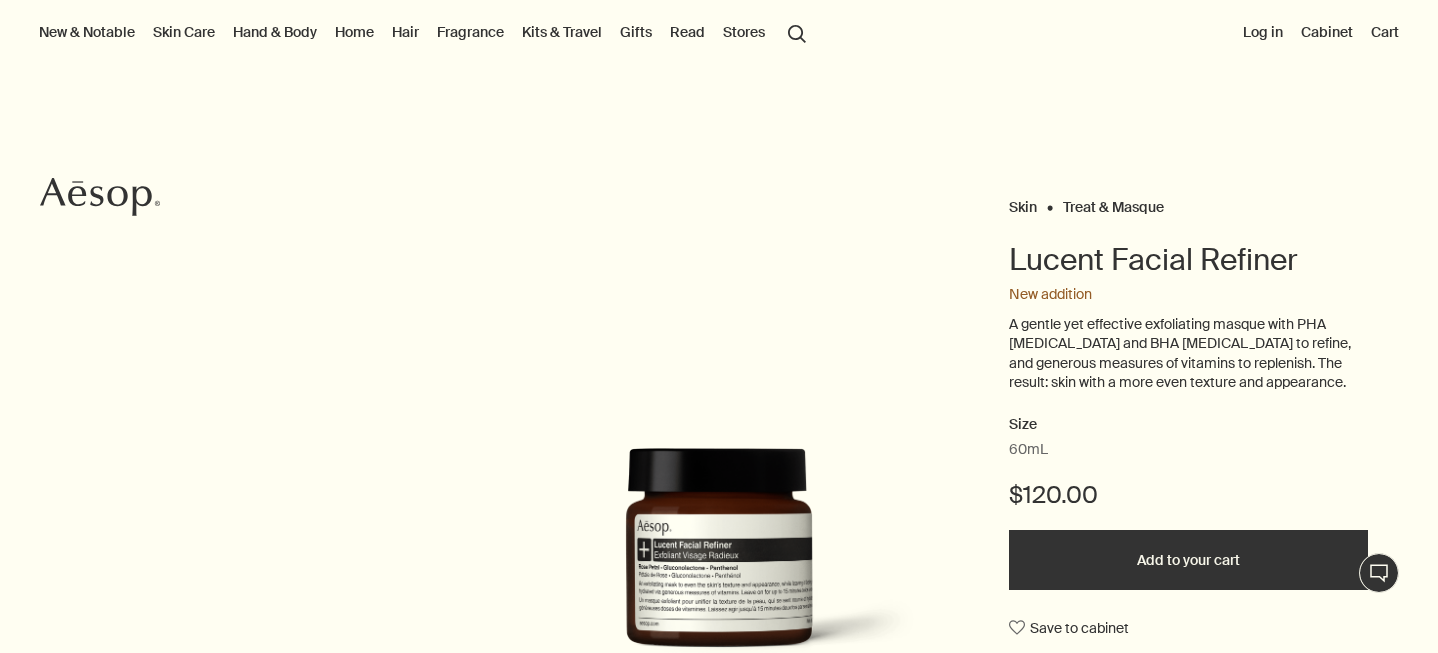 click on "Skin Care" at bounding box center (184, 32) 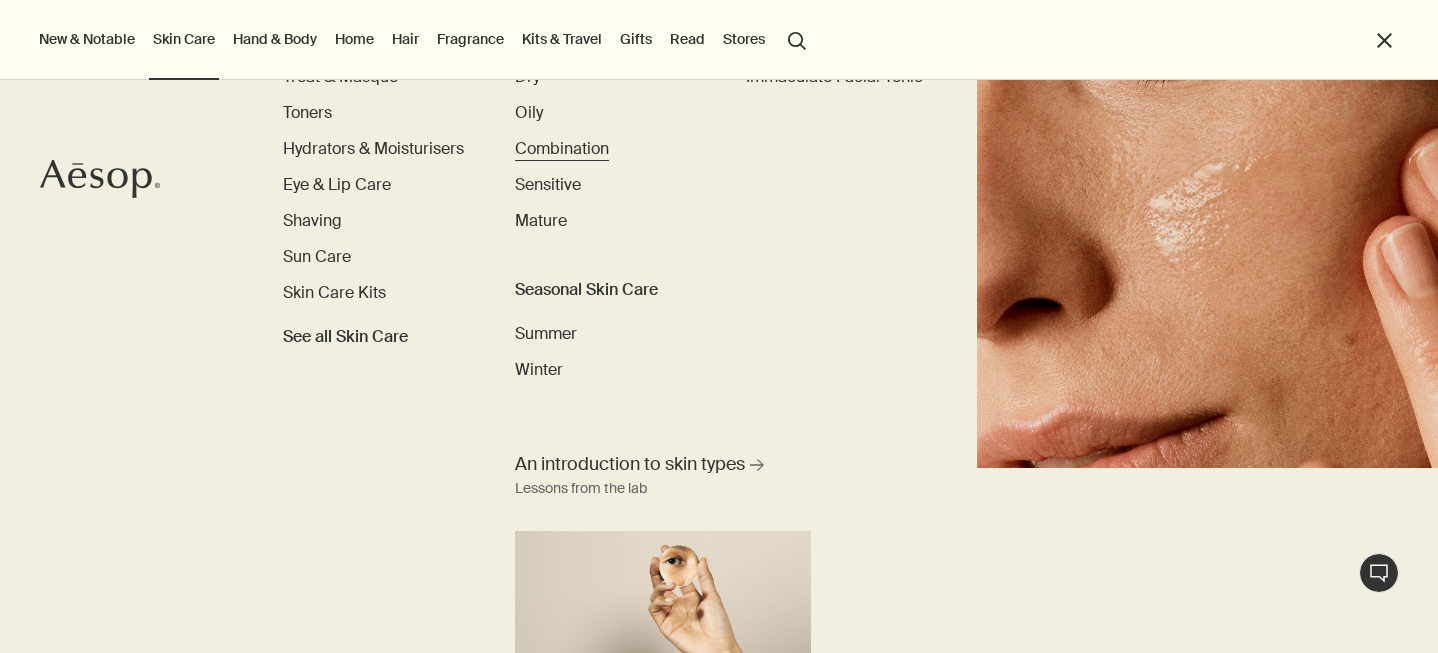 scroll, scrollTop: 229, scrollLeft: 0, axis: vertical 